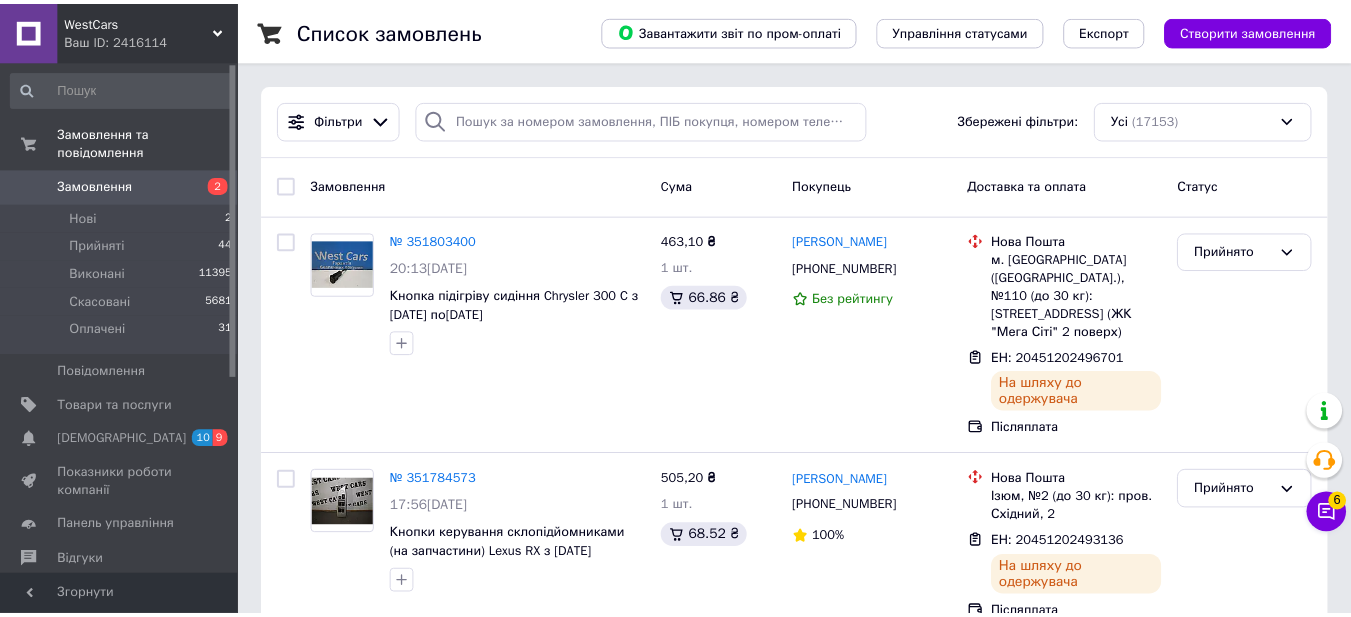 scroll, scrollTop: 0, scrollLeft: 0, axis: both 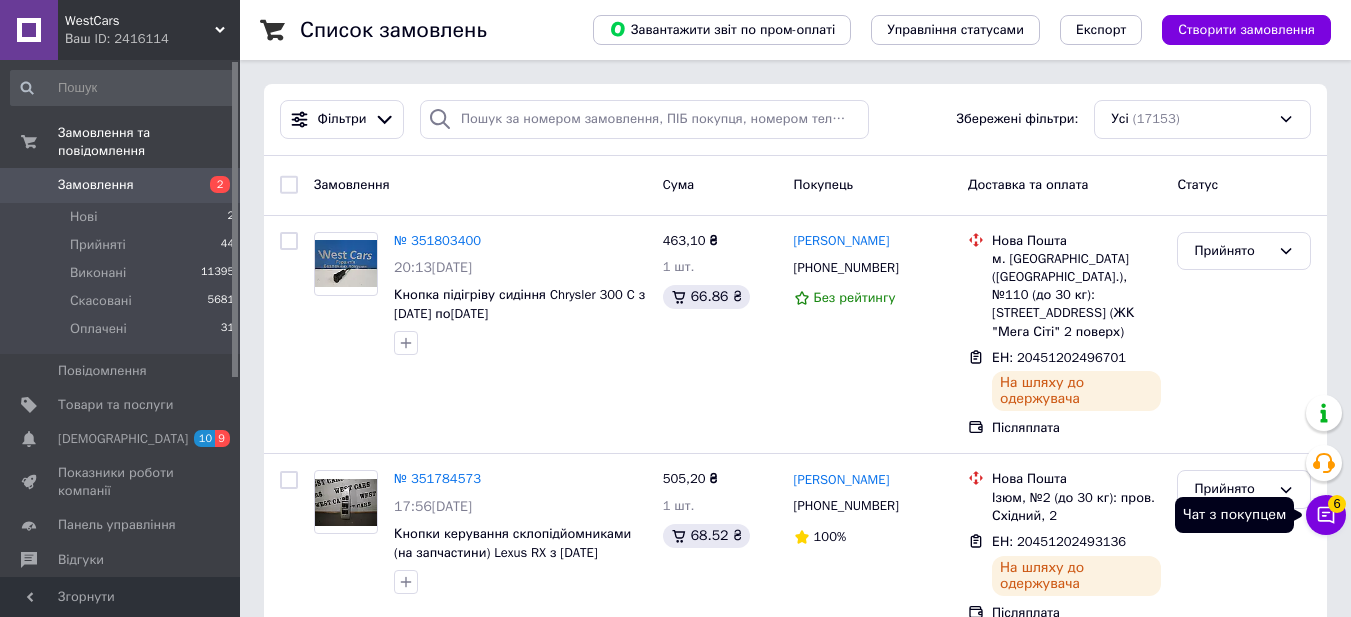click 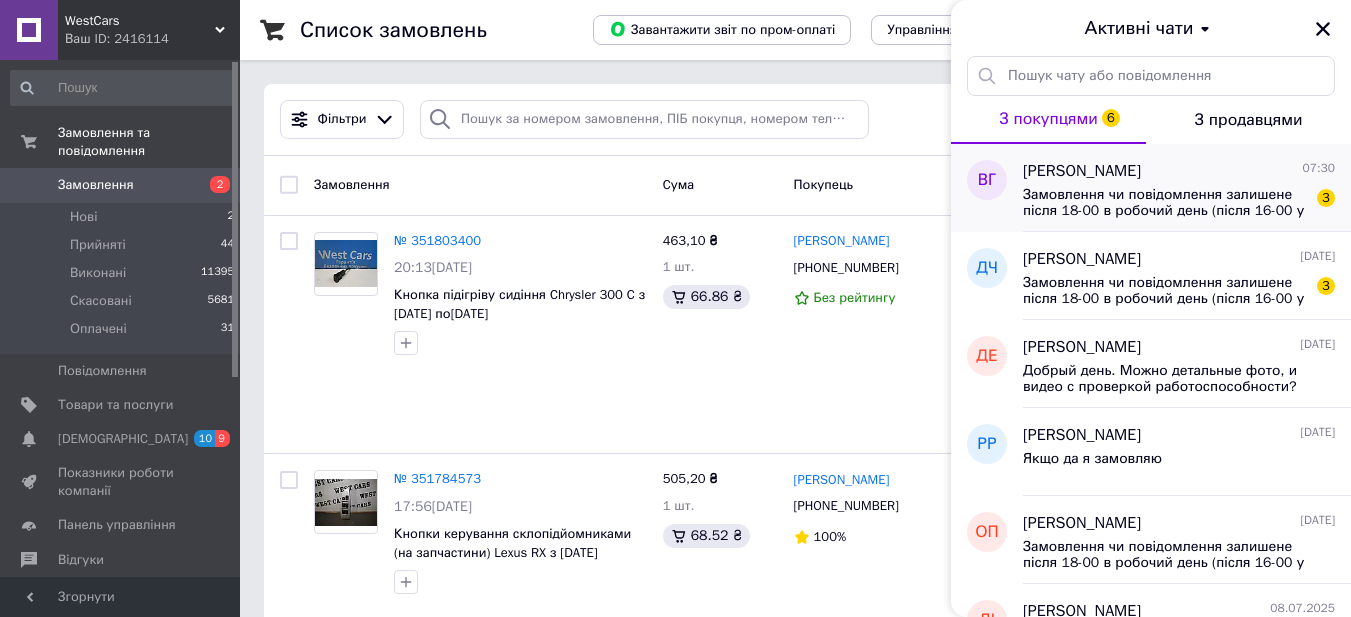 click on "[PERSON_NAME] 07:30 Замовлення чи повідомлення залишене після 18-00 в робочий день (після 16-00 у суботу) чи у вихідний день (неділю) будуть оброблені в робочий день. 3" at bounding box center [1187, 188] 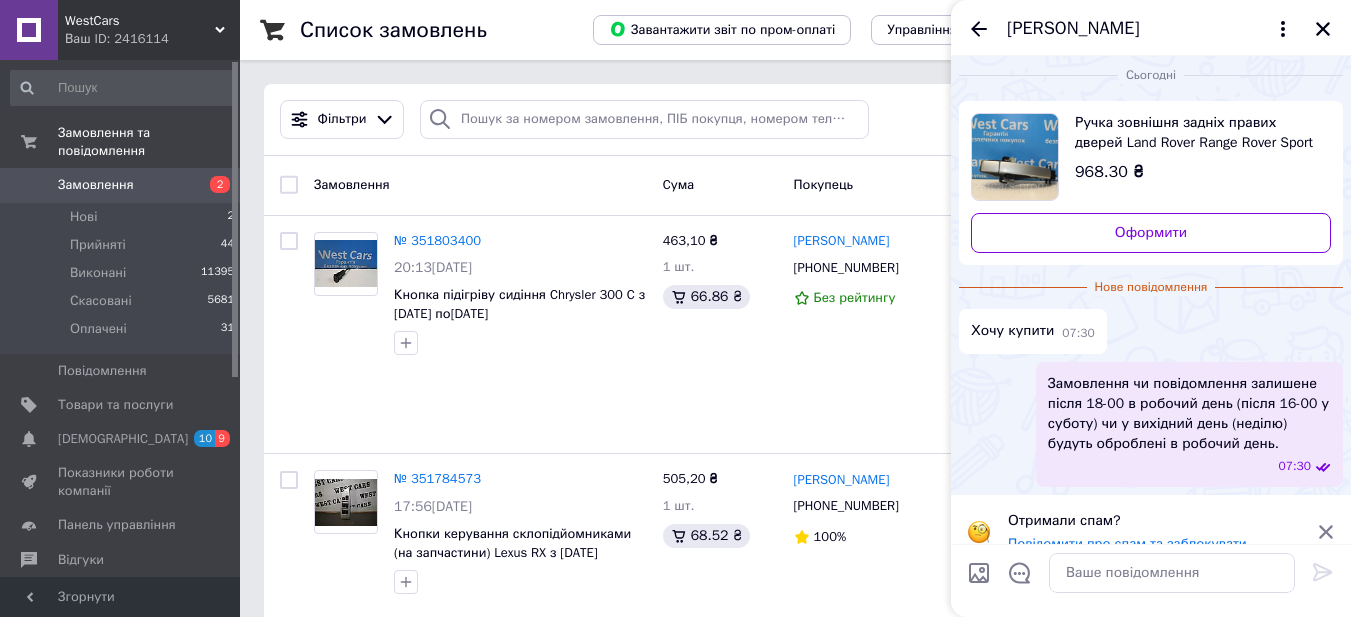 scroll, scrollTop: 0, scrollLeft: 0, axis: both 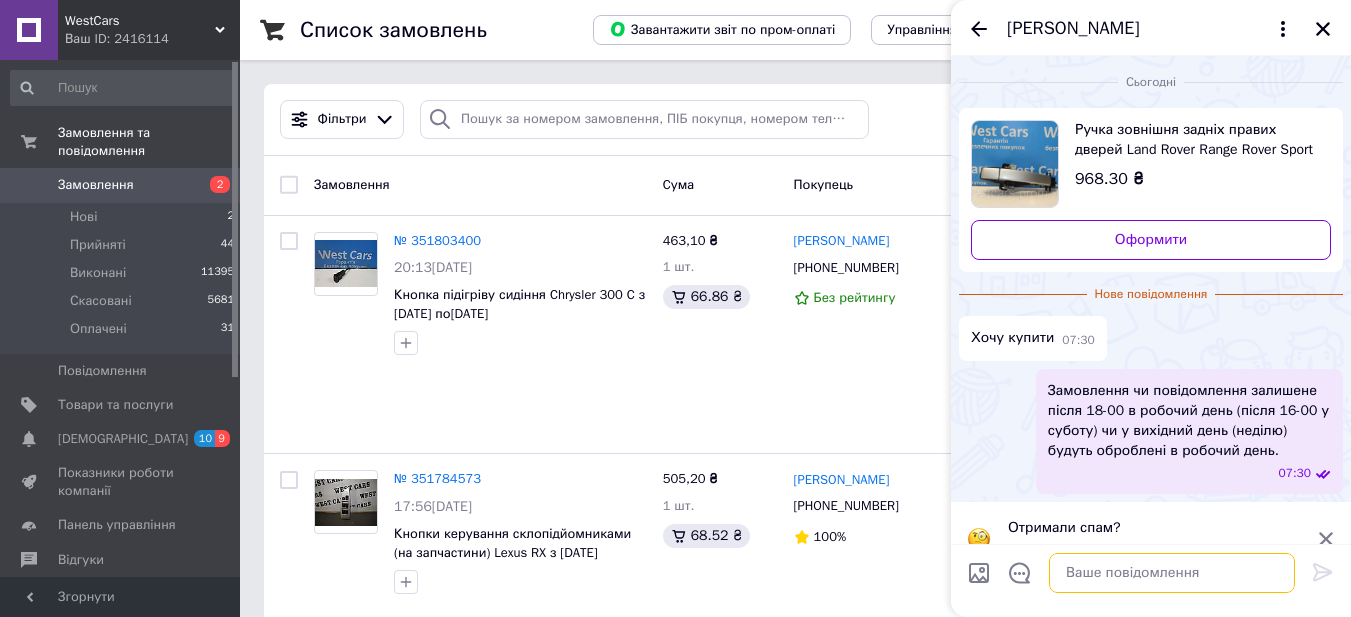 click at bounding box center [1172, 573] 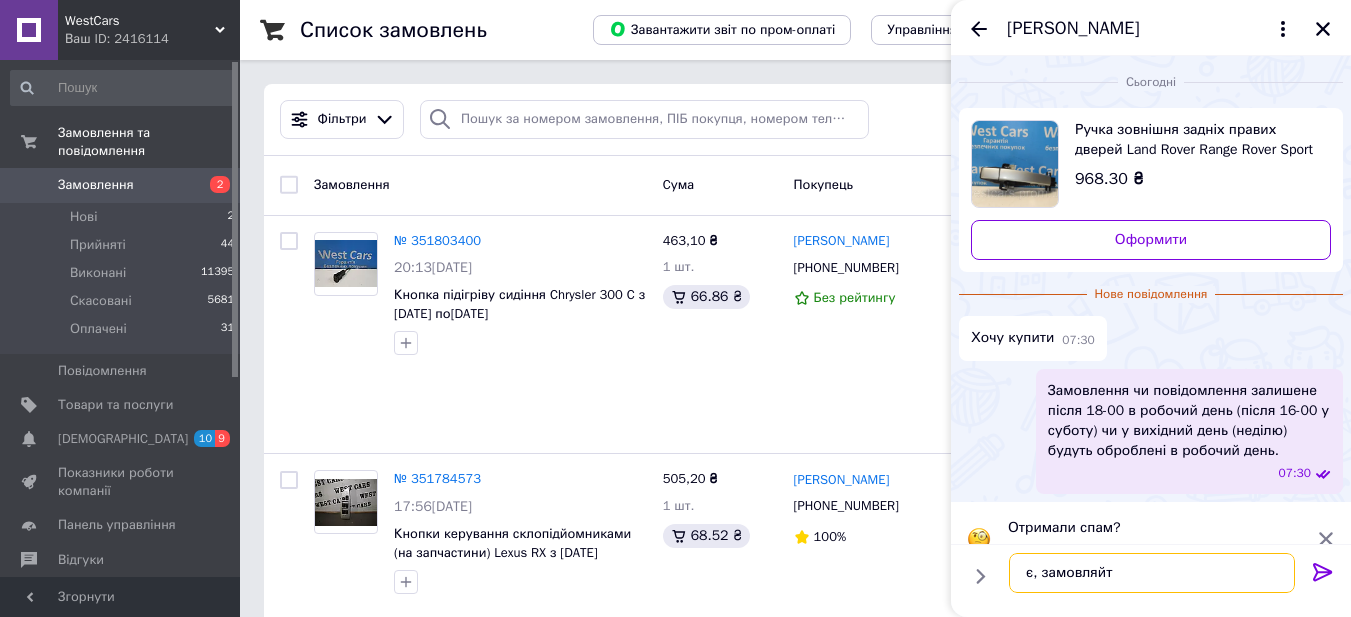 type on "є, замовляйте" 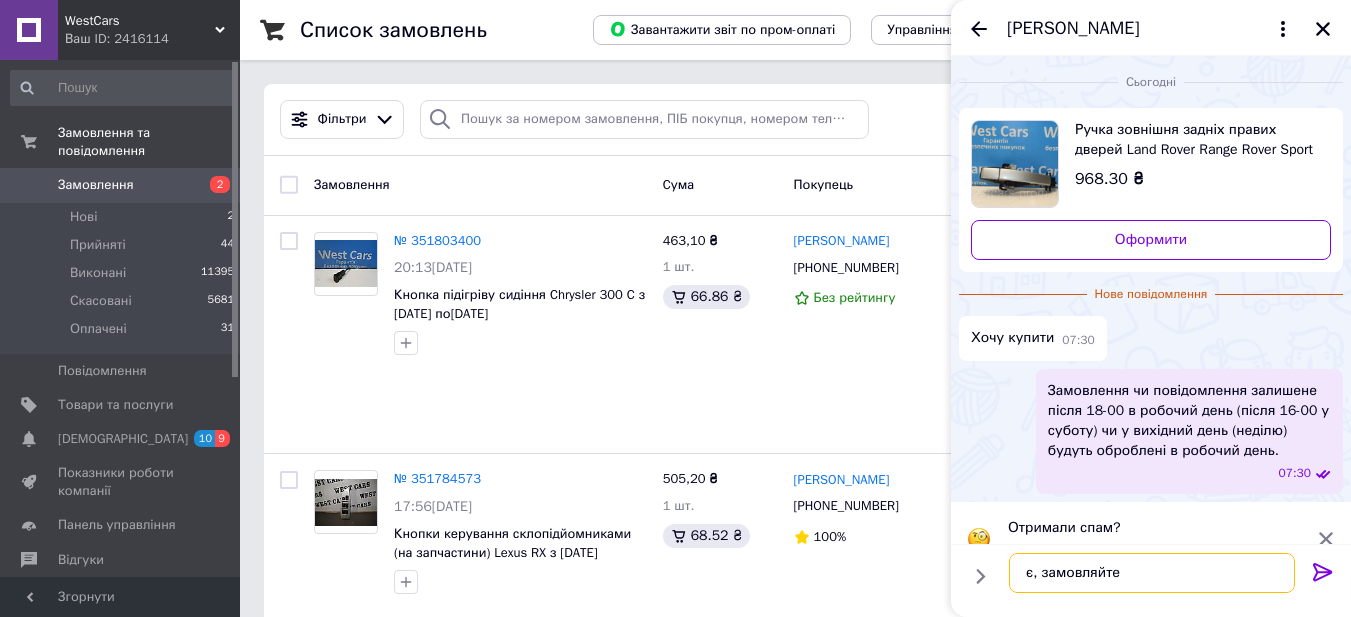 type 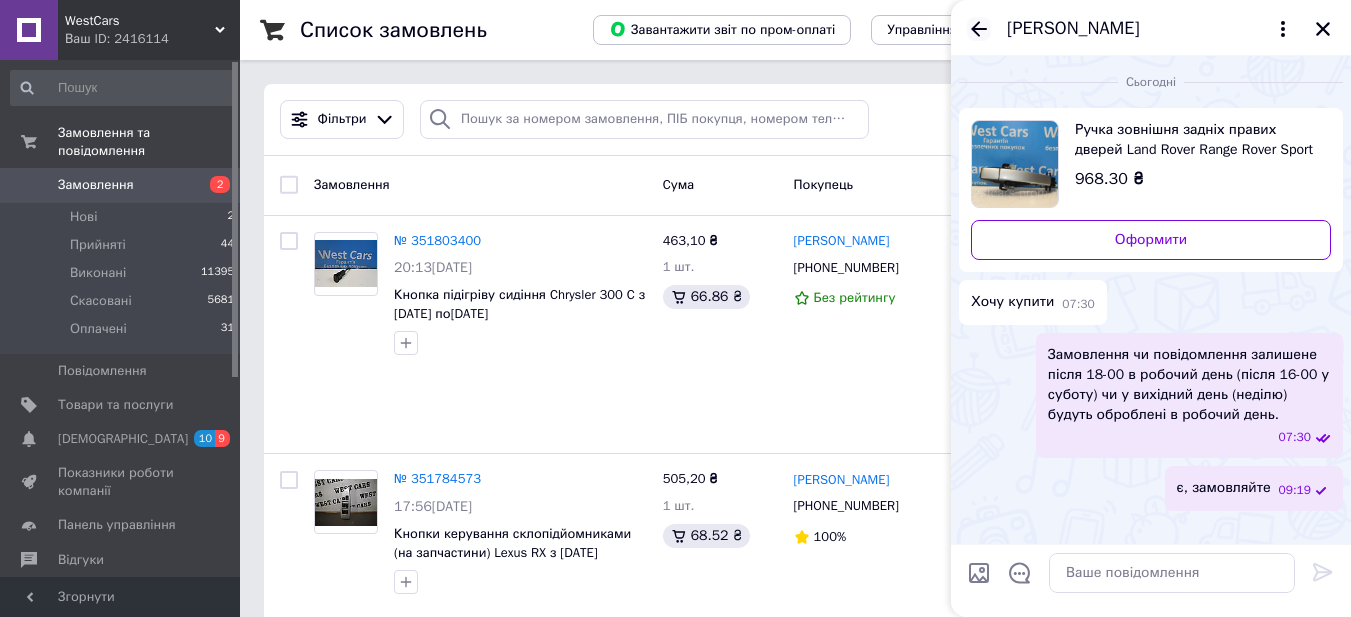 click 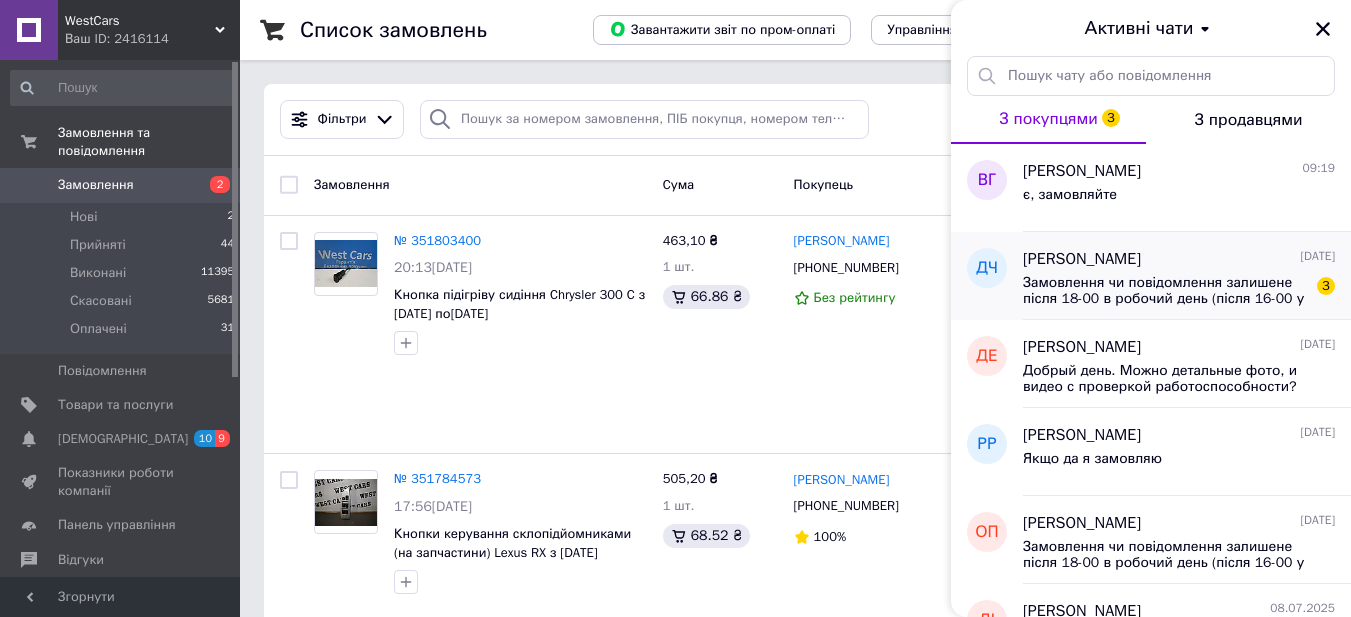 click on "[PERSON_NAME]" at bounding box center (1082, 259) 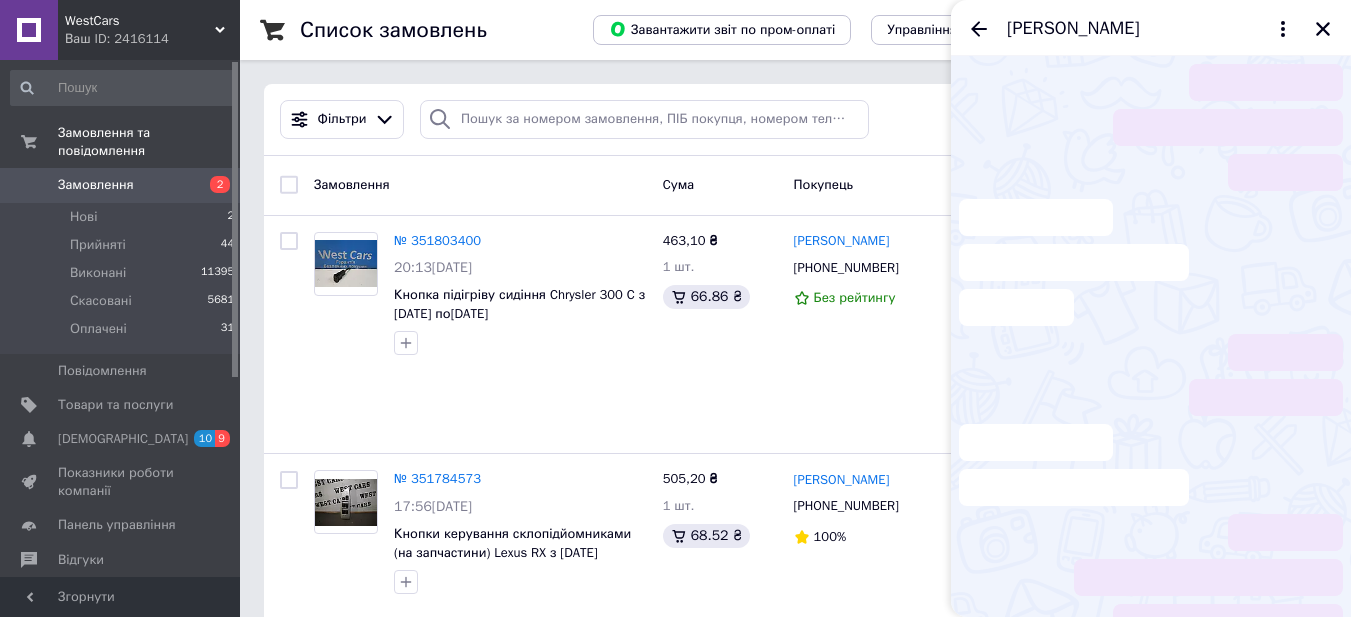 scroll, scrollTop: 31, scrollLeft: 0, axis: vertical 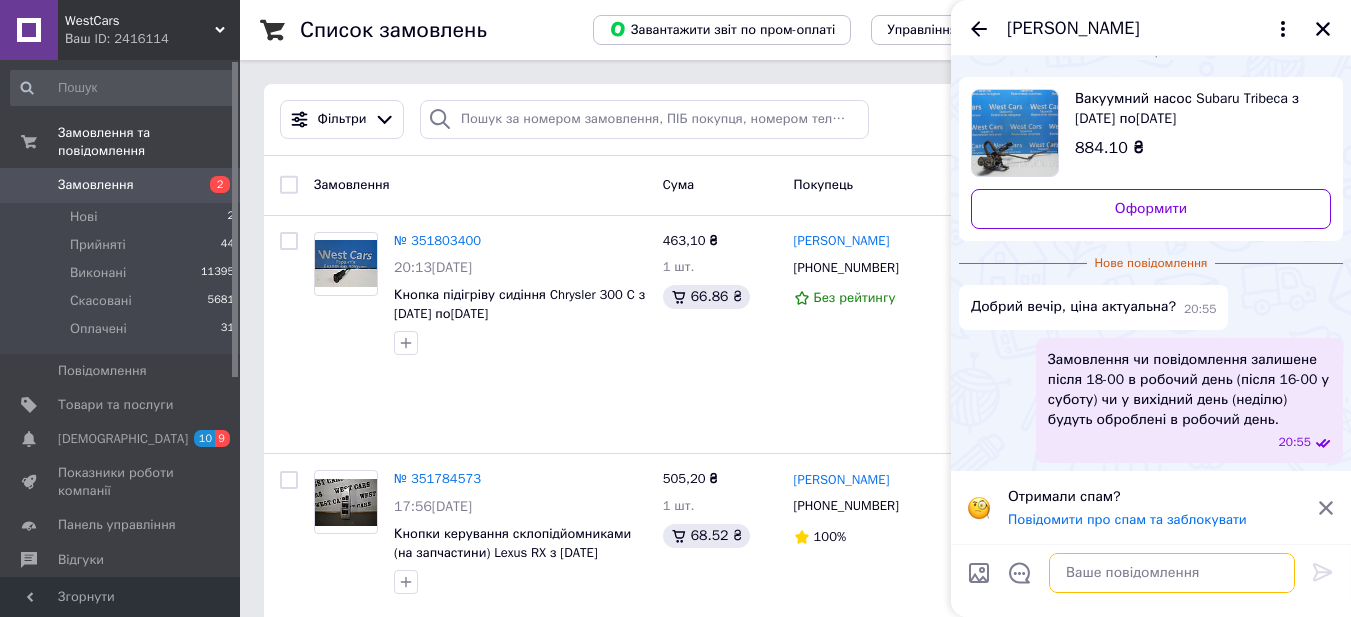 click at bounding box center [1172, 573] 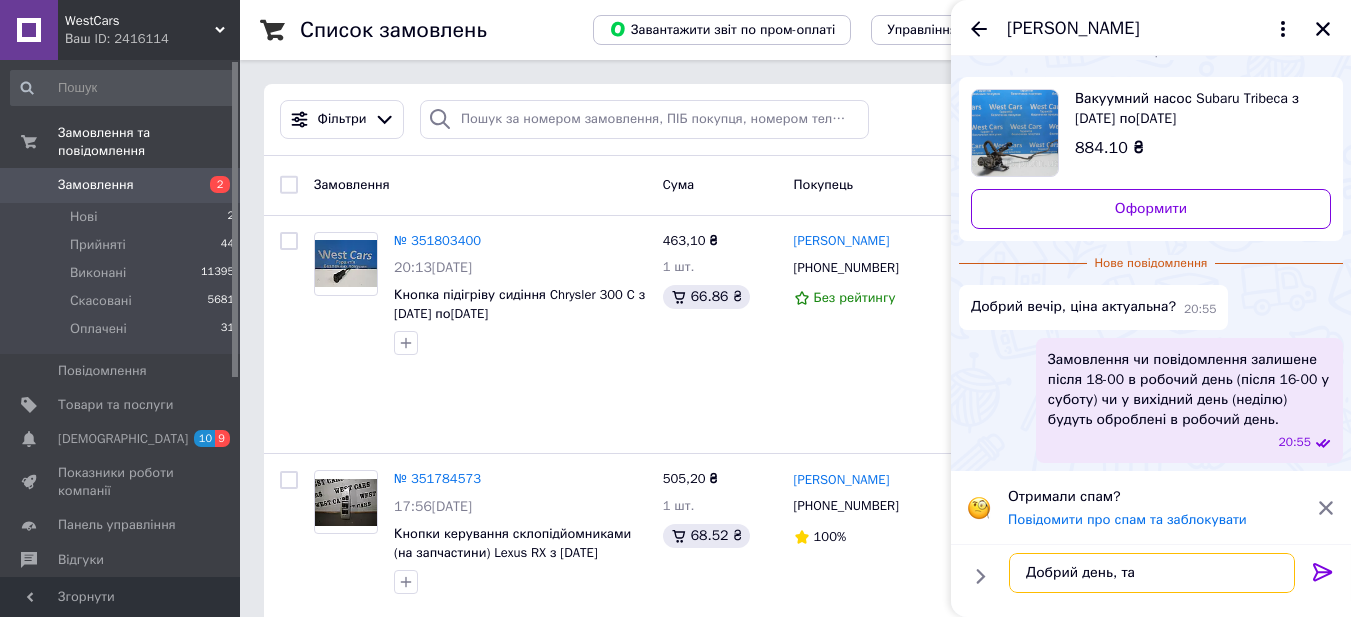 type on "Добрий день, так" 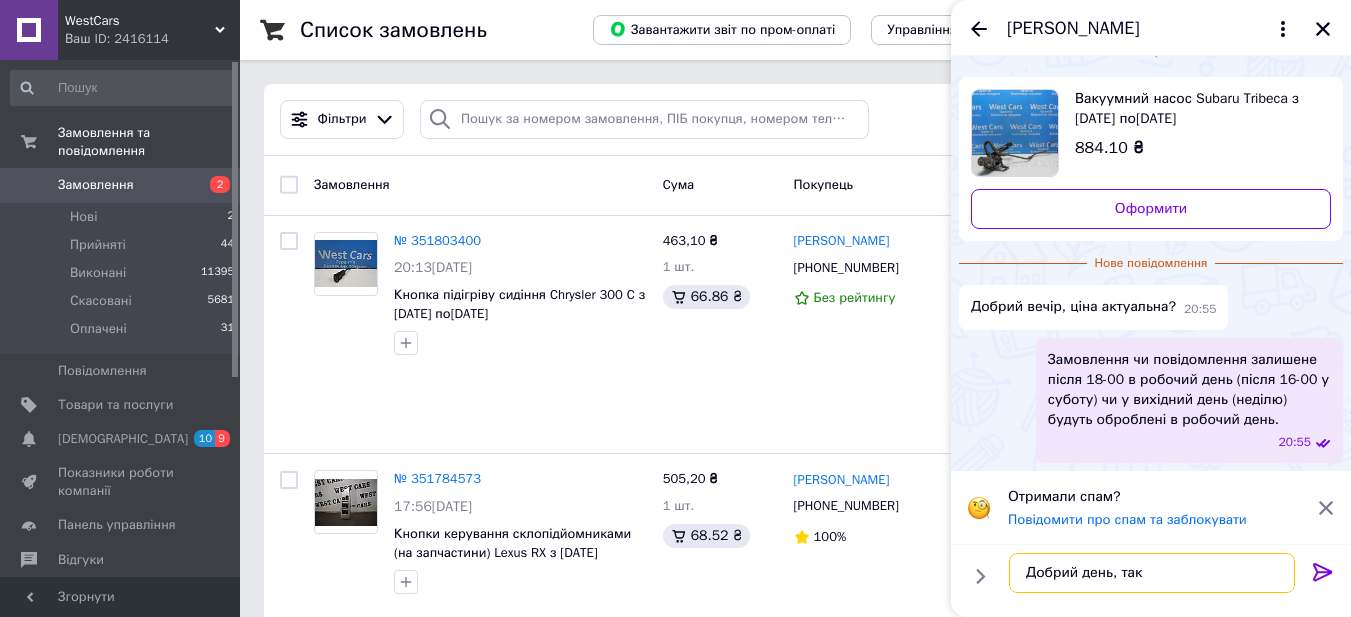type 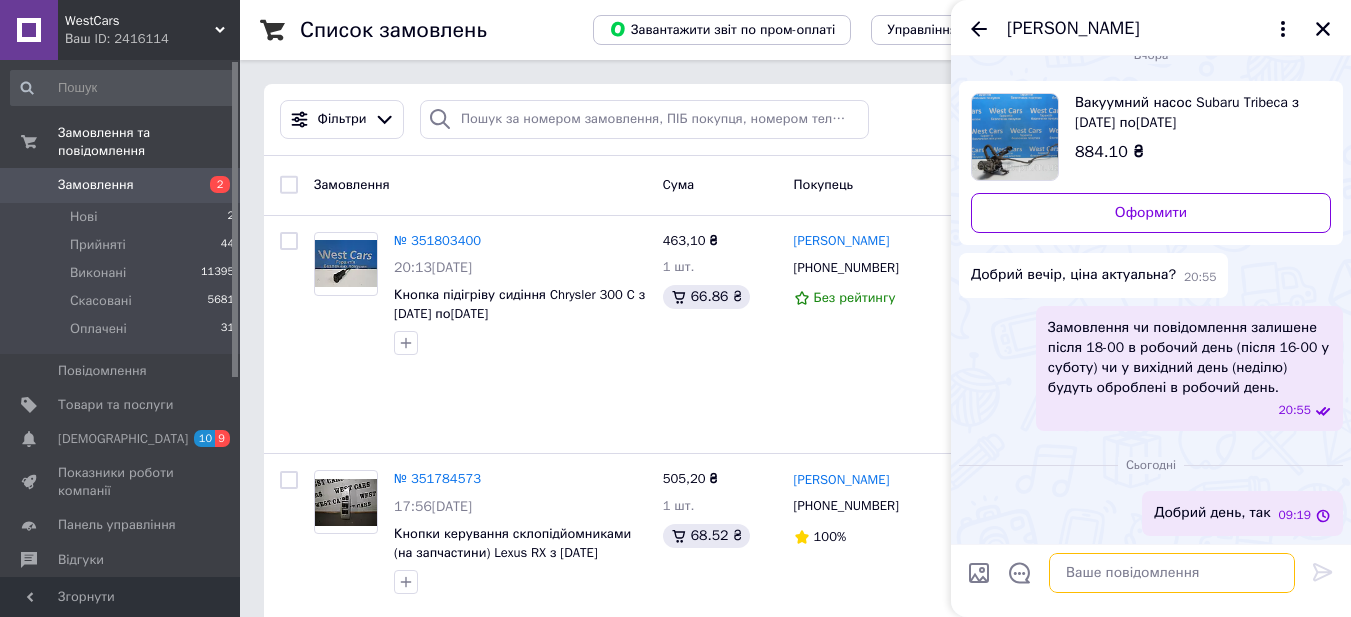 scroll, scrollTop: 27, scrollLeft: 0, axis: vertical 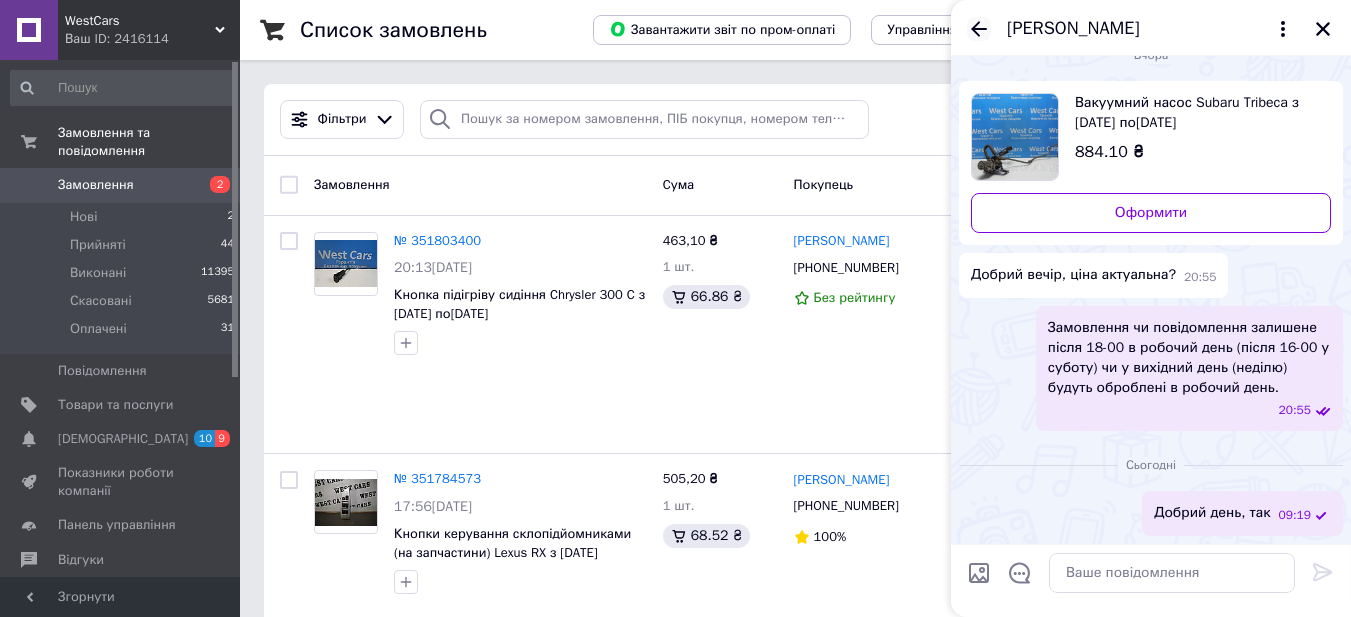 click 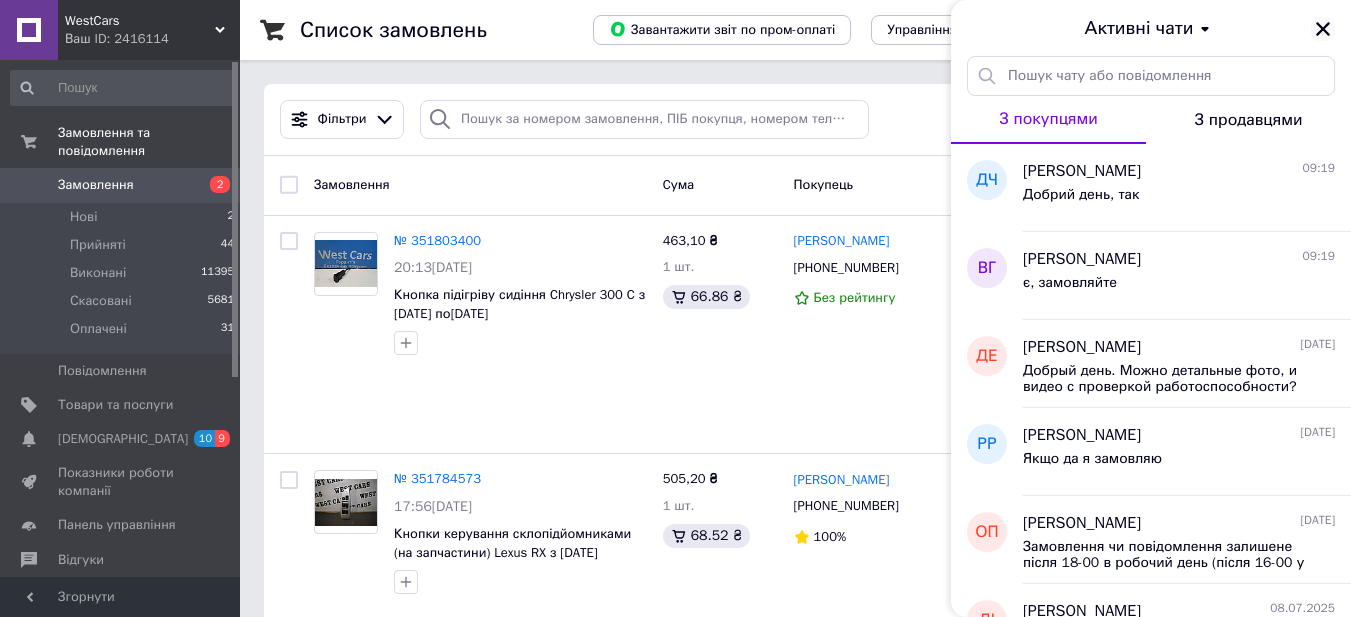click 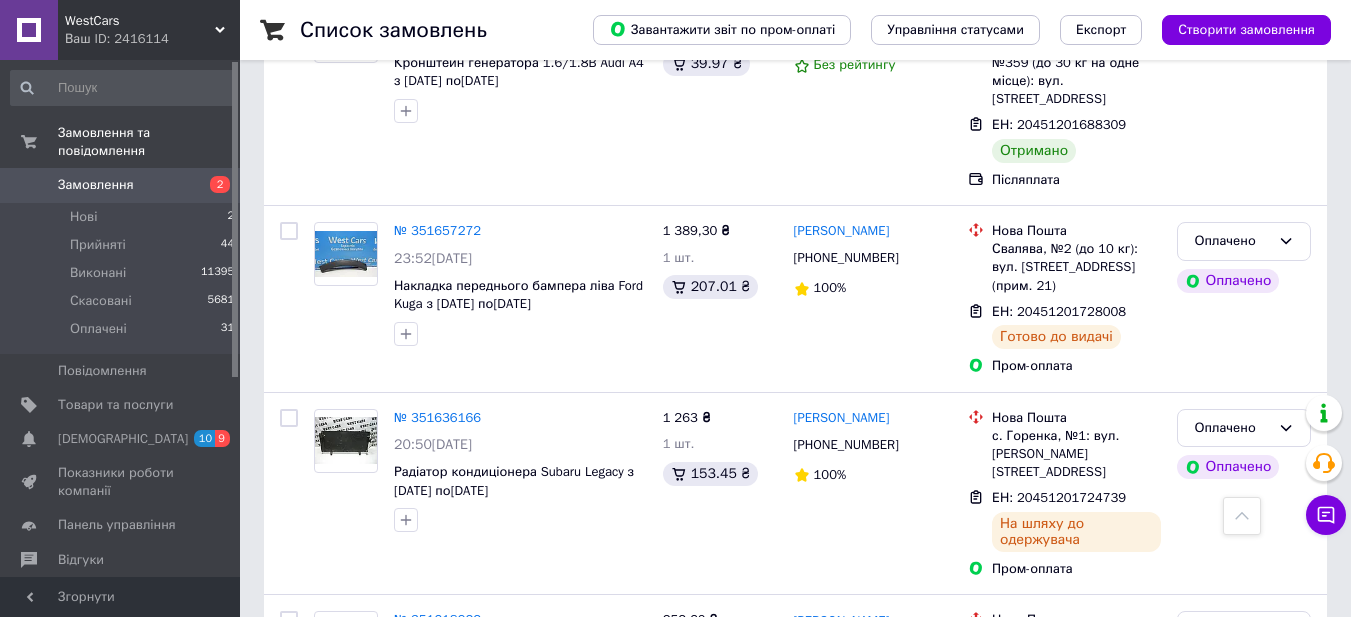 scroll, scrollTop: 3319, scrollLeft: 0, axis: vertical 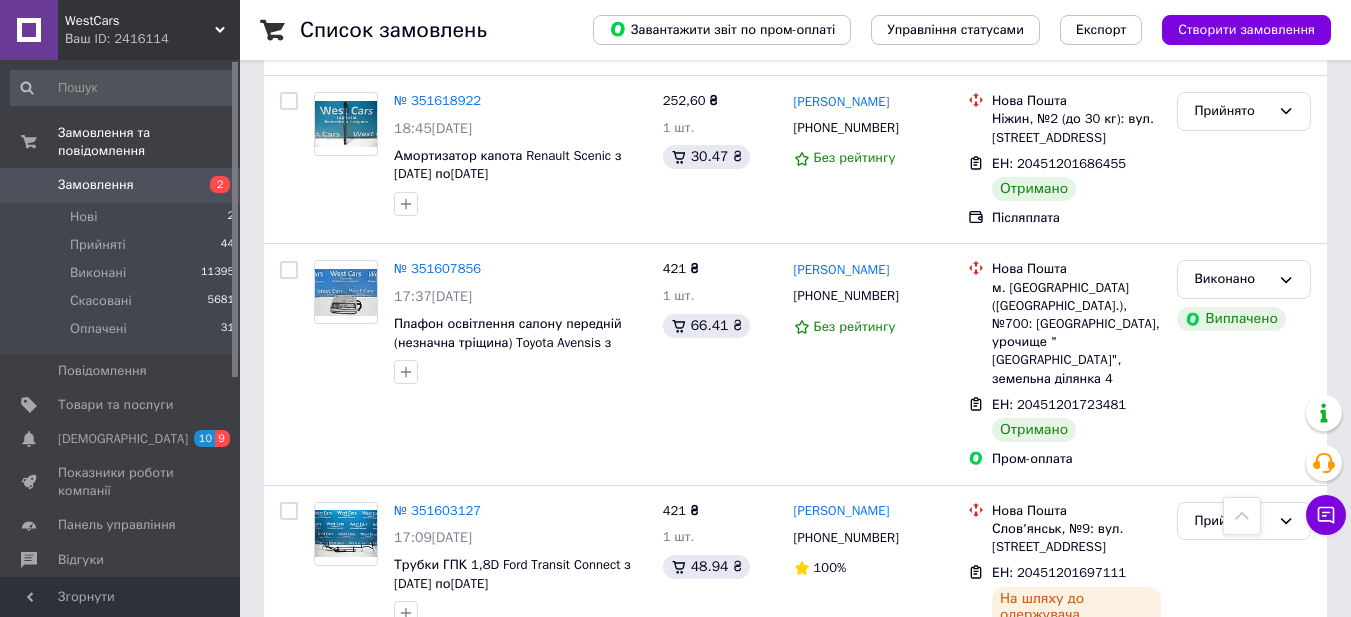 click on "1" at bounding box center (404, 714) 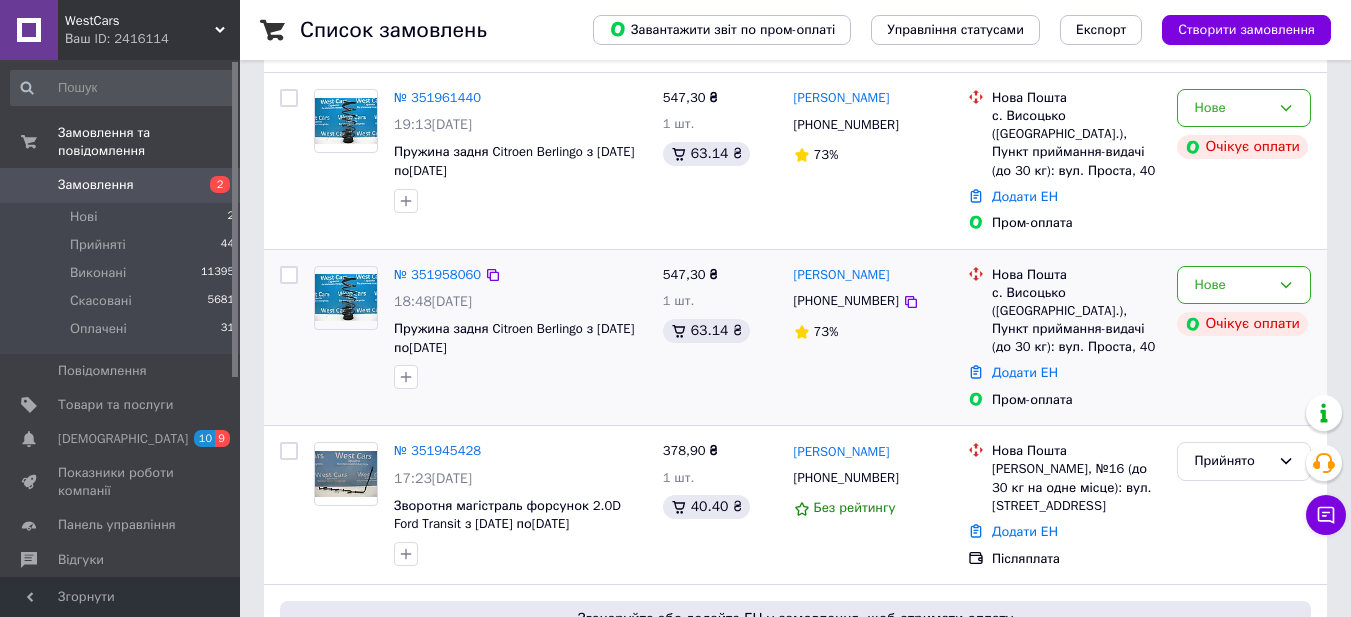 scroll, scrollTop: 600, scrollLeft: 0, axis: vertical 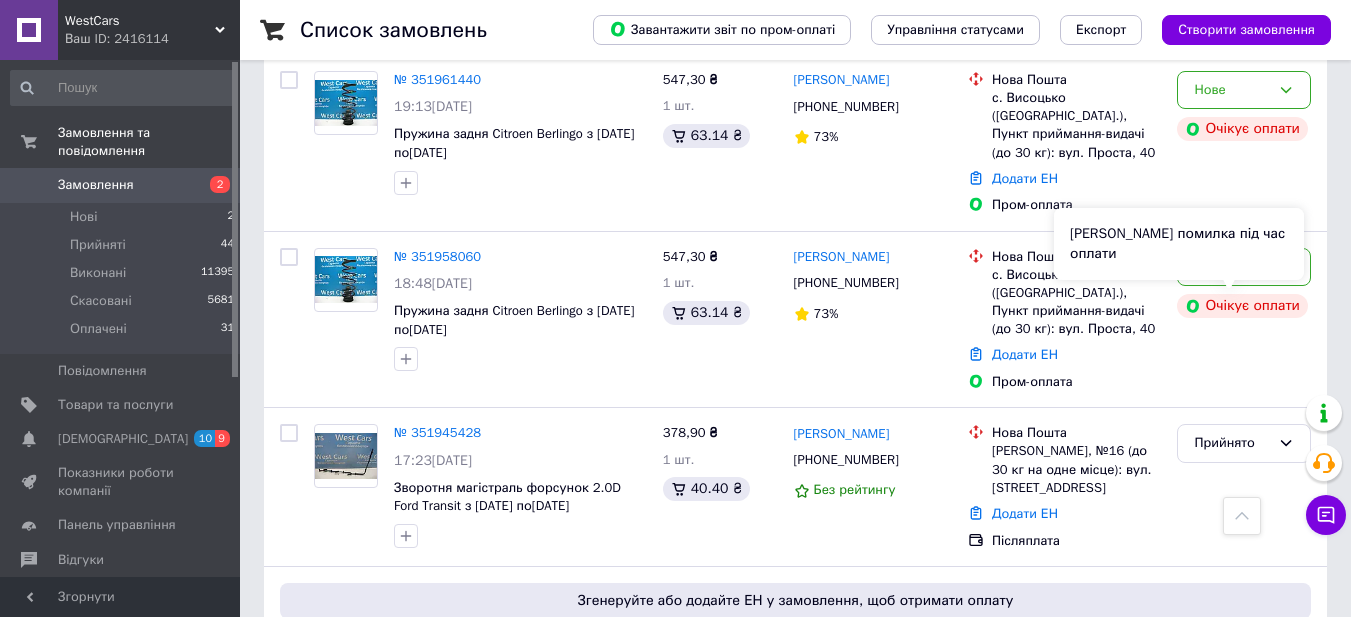 click on "Сталася помилка під час оплати" at bounding box center [1179, 244] 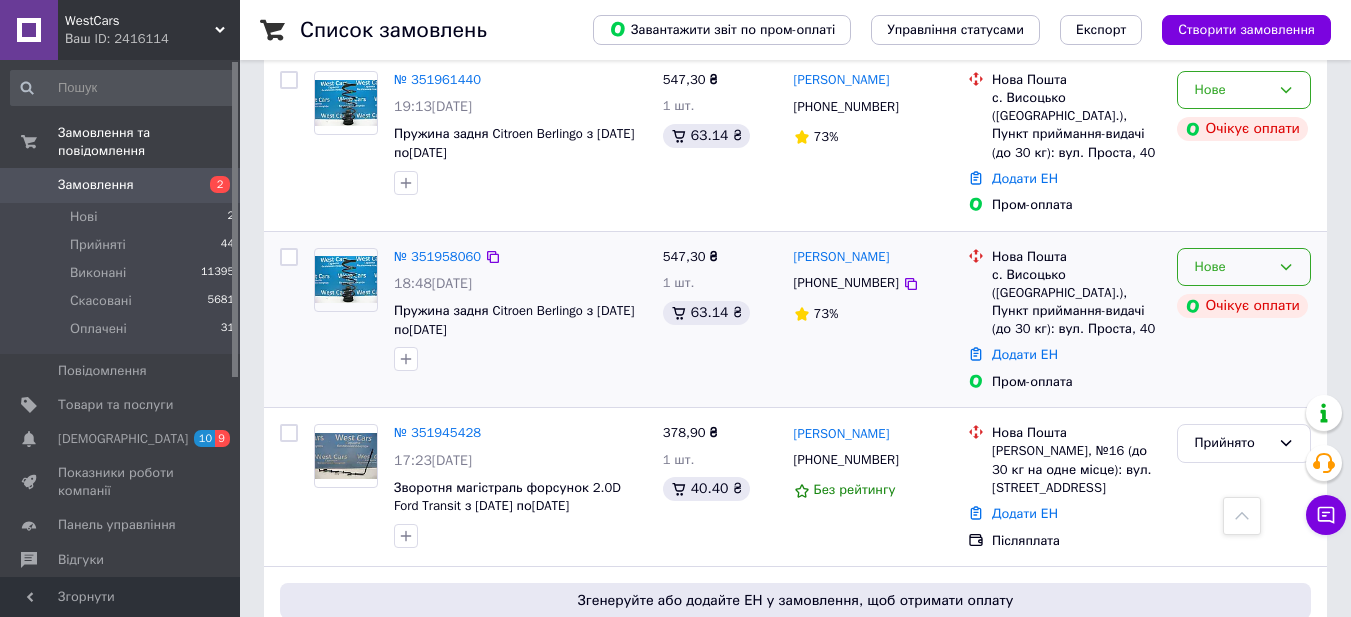 click on "Нове" at bounding box center [1244, 267] 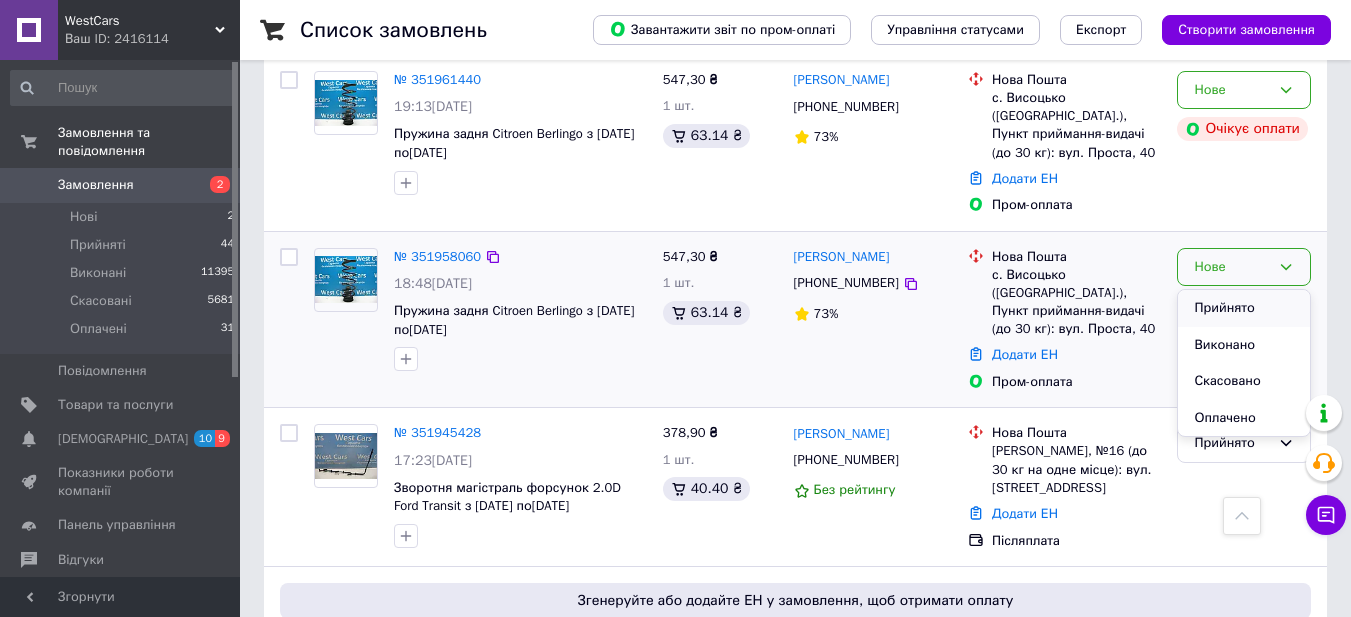 click on "Прийнято" at bounding box center (1244, 308) 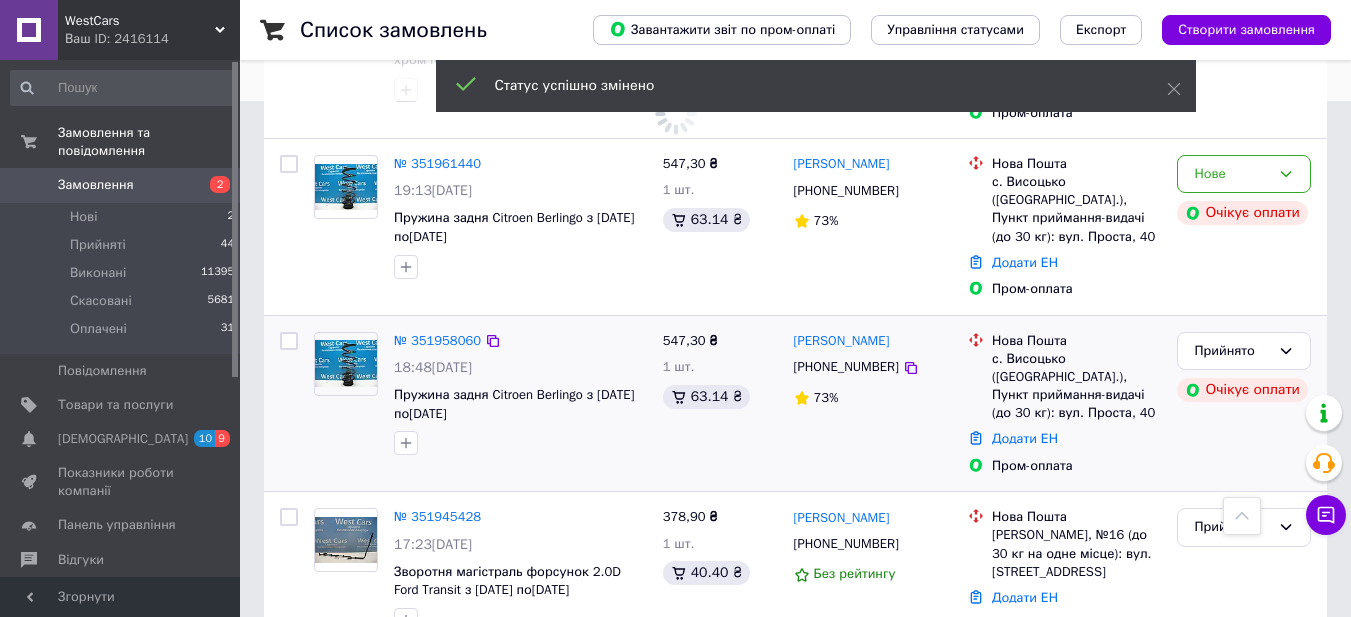 scroll, scrollTop: 400, scrollLeft: 0, axis: vertical 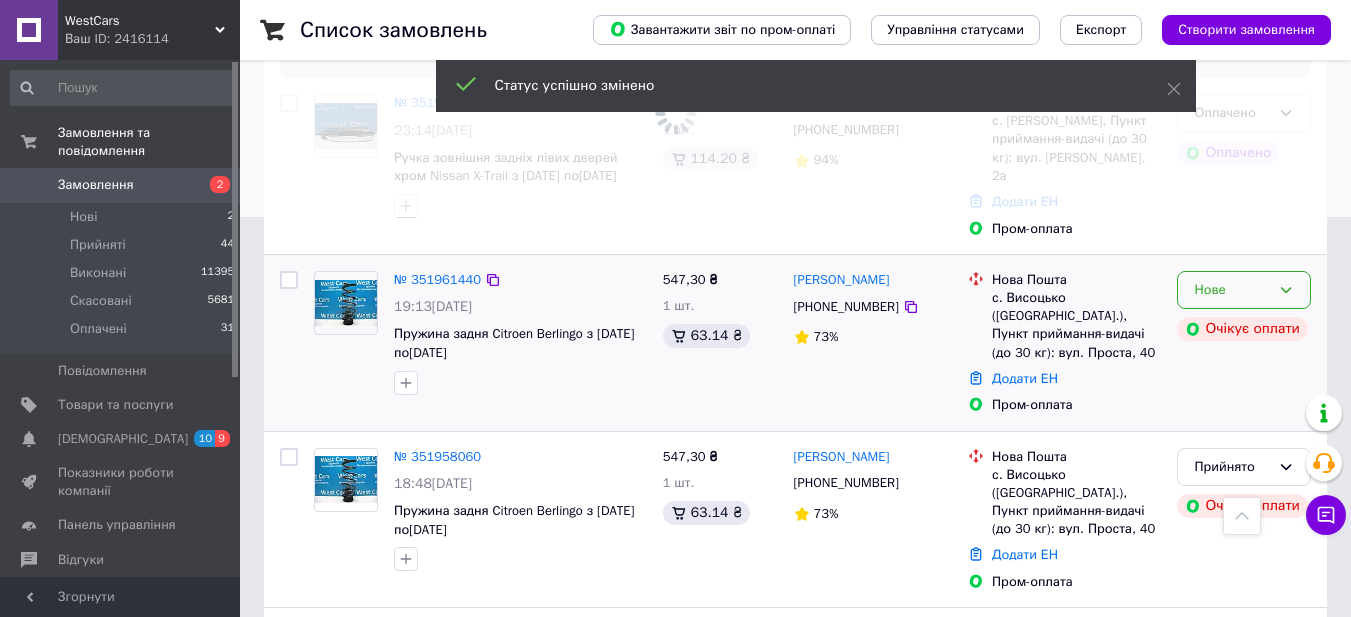click 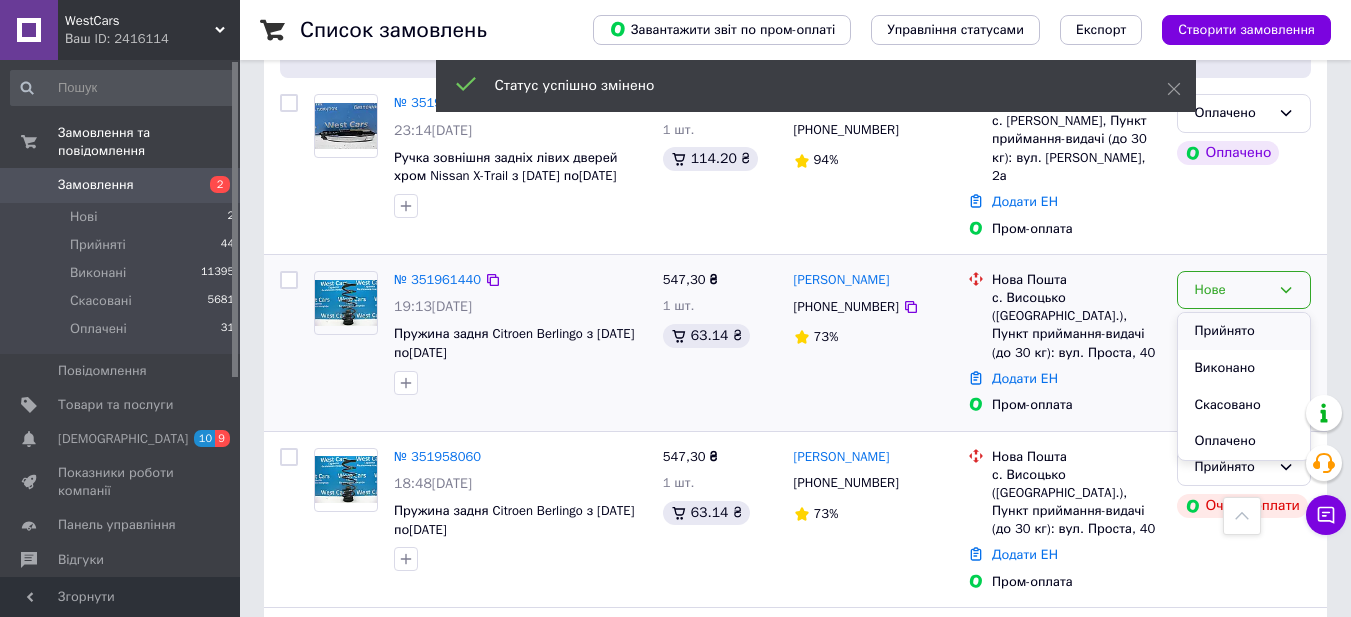 click on "Прийнято" at bounding box center (1244, 331) 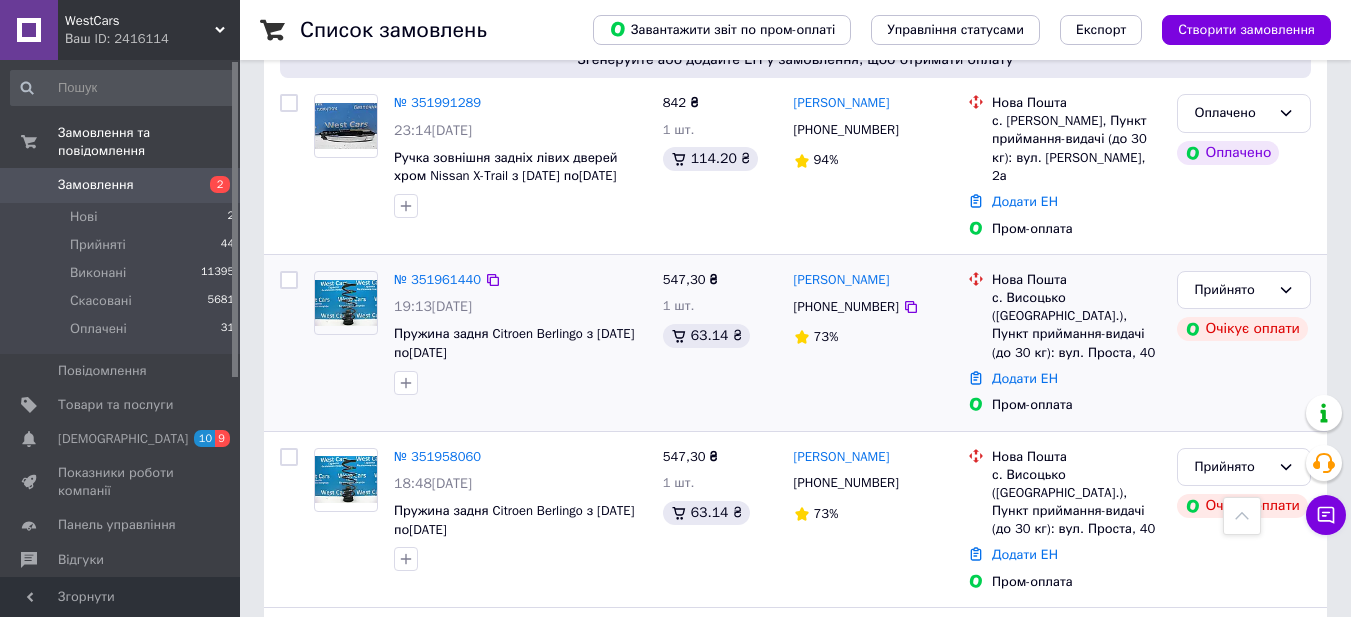 click on "+380975826829" at bounding box center (846, 307) 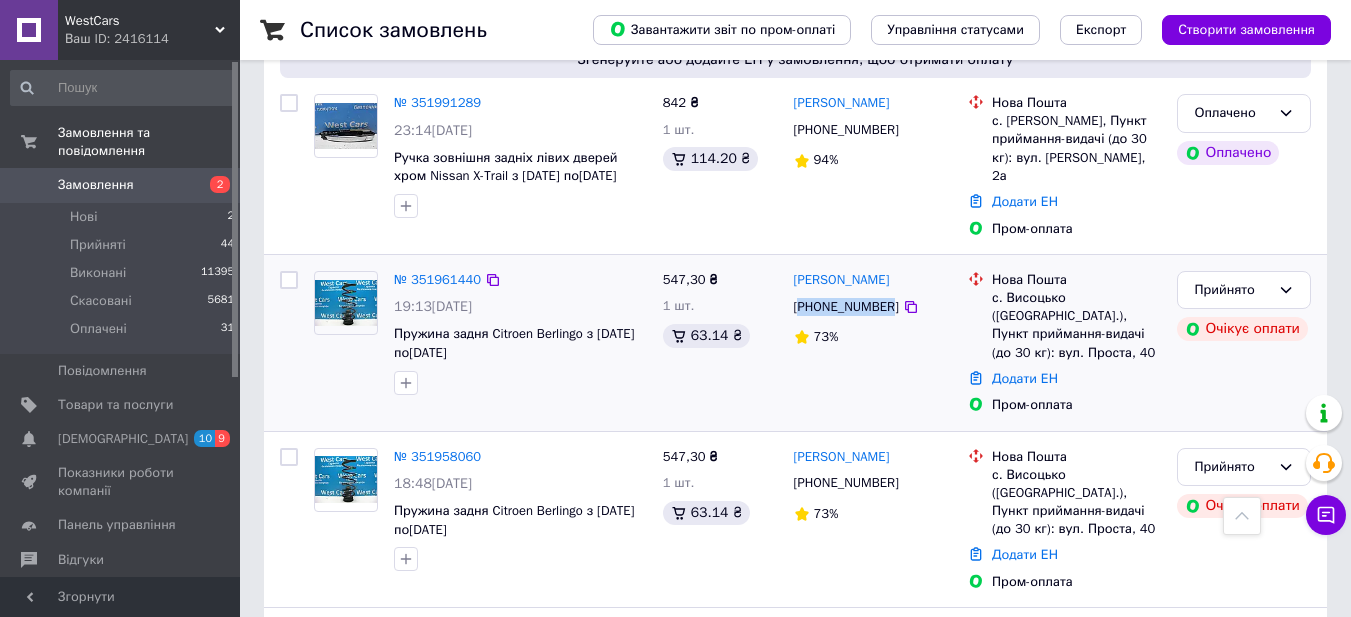 click on "+380975826829" at bounding box center (846, 307) 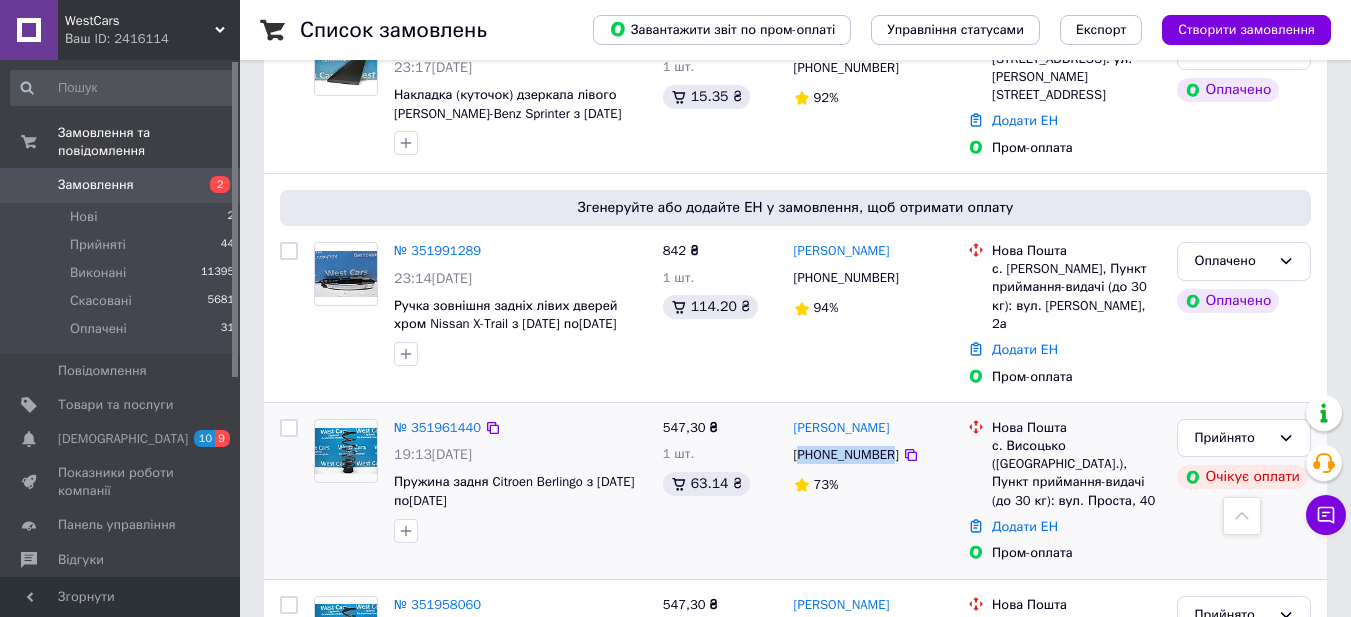scroll, scrollTop: 200, scrollLeft: 0, axis: vertical 